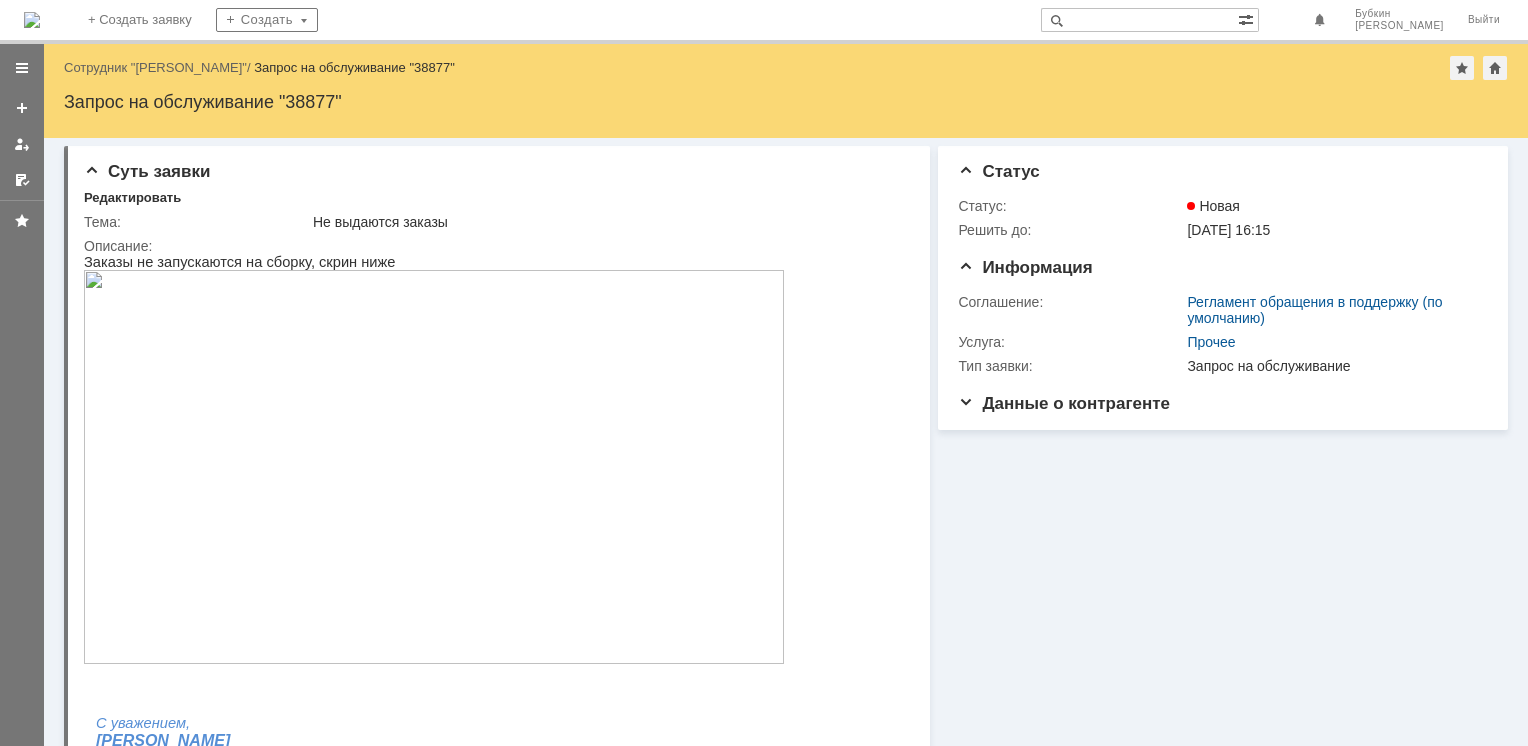 scroll, scrollTop: 0, scrollLeft: 0, axis: both 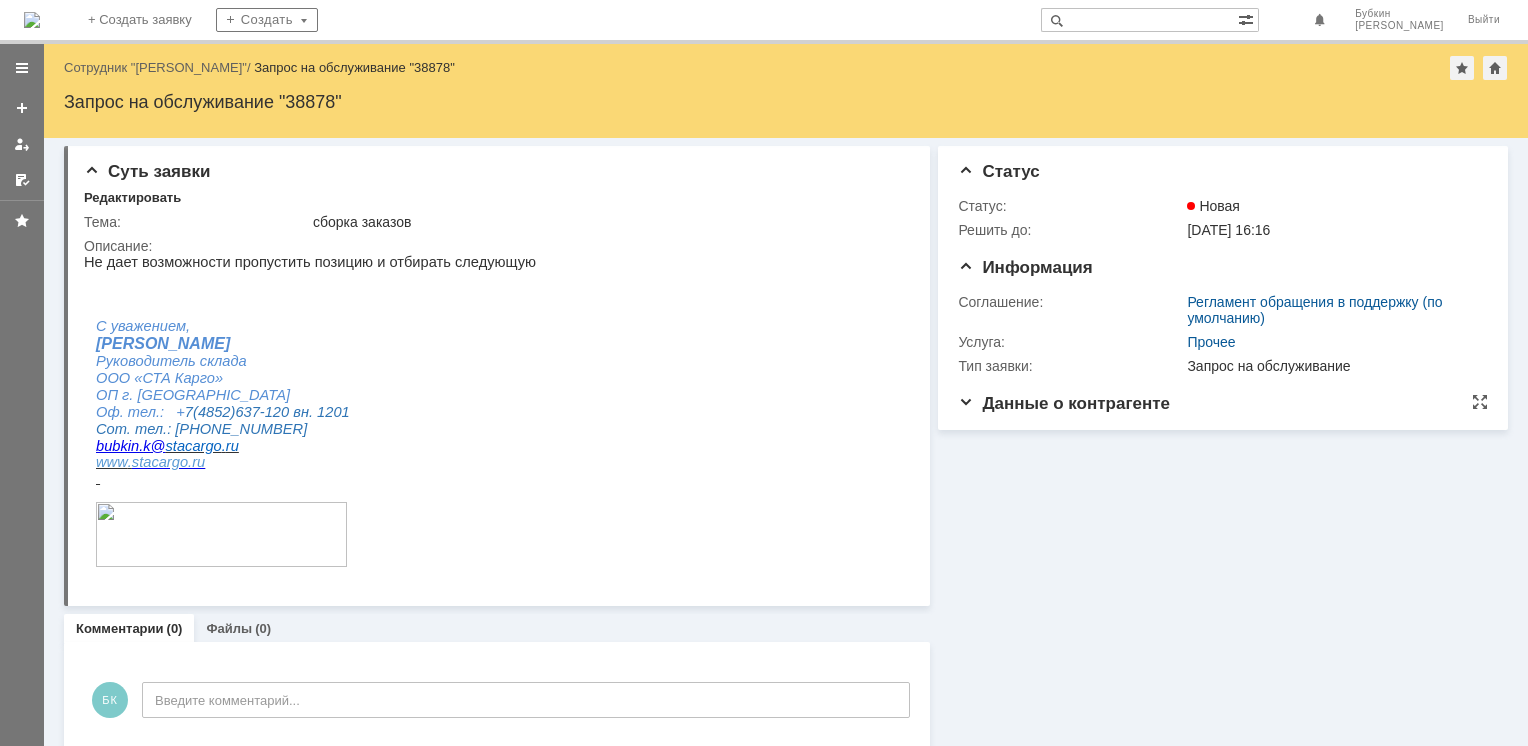 click on "Данные о контрагенте" at bounding box center (1064, 403) 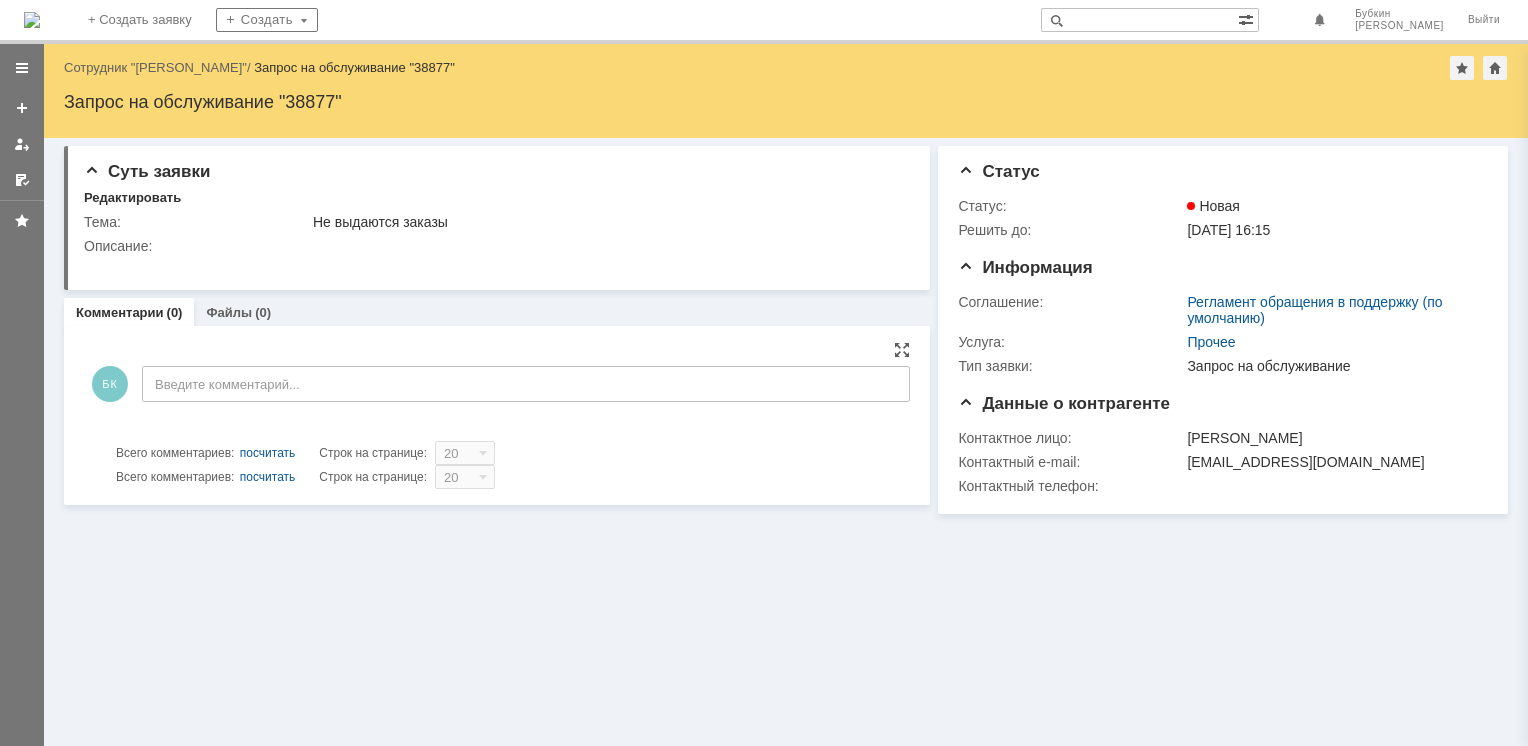 scroll, scrollTop: 0, scrollLeft: 0, axis: both 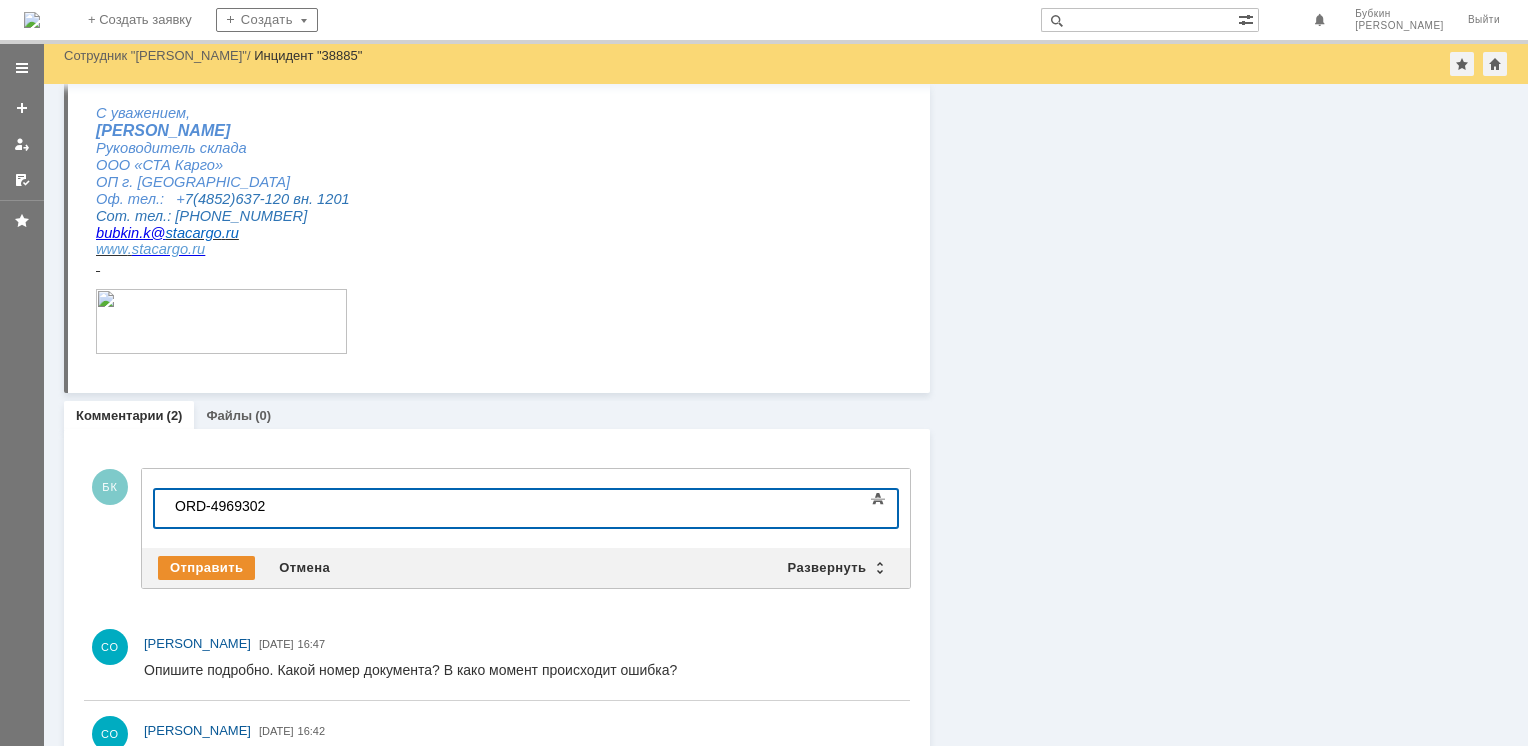 type 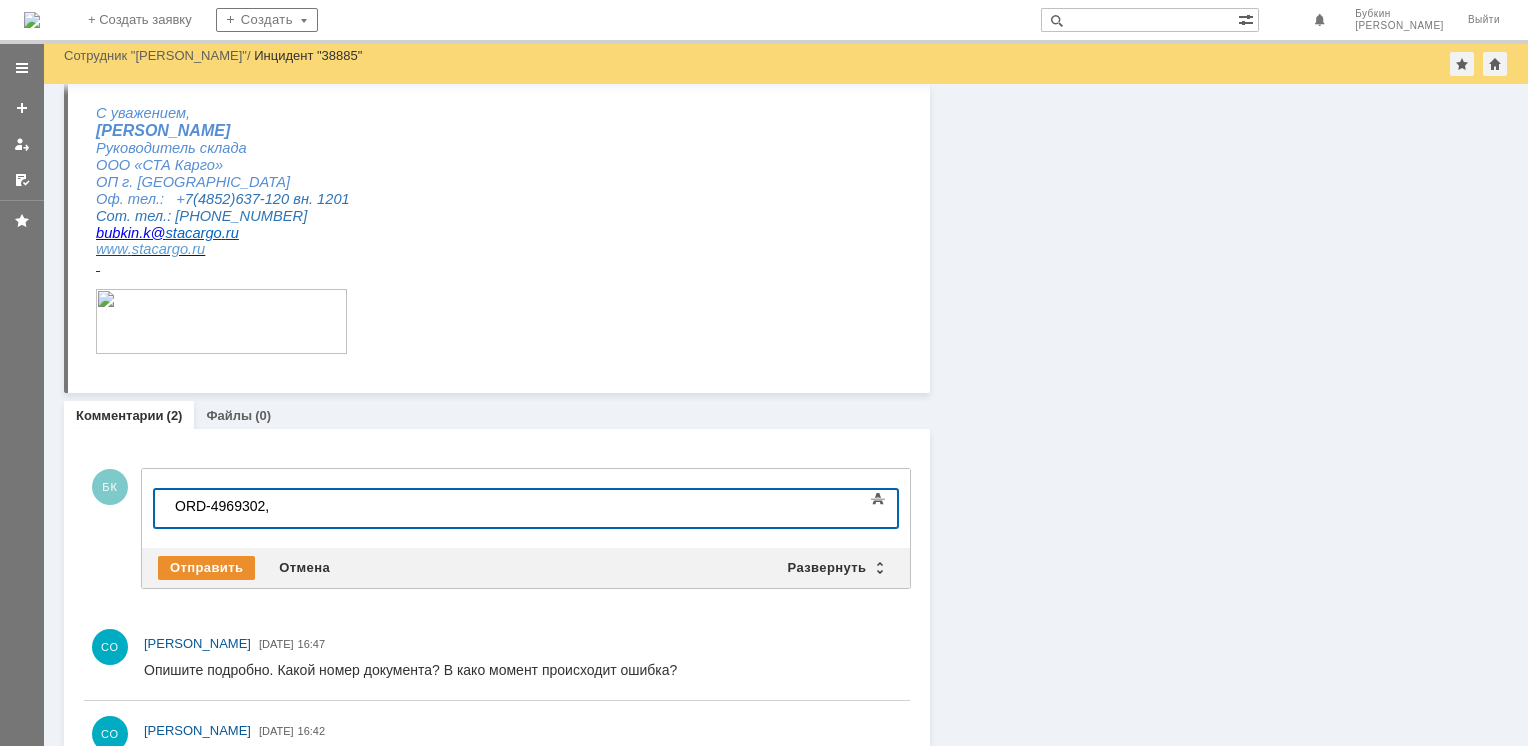 drag, startPoint x: 653, startPoint y: 522, endPoint x: 465, endPoint y: 495, distance: 189.92894 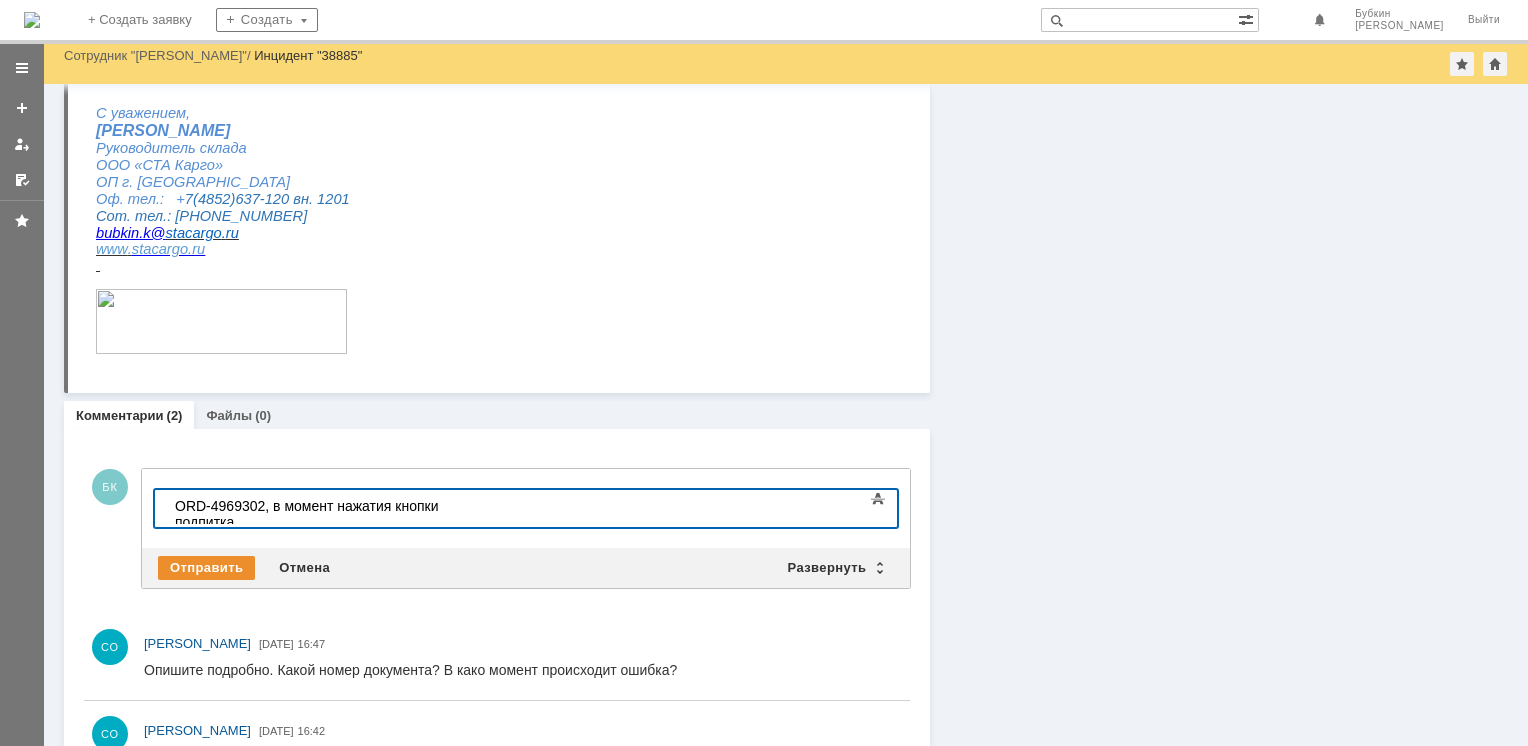 click on "ORD-4969302, в момент нажатия кнопки подпитка" at bounding box center [317, 514] 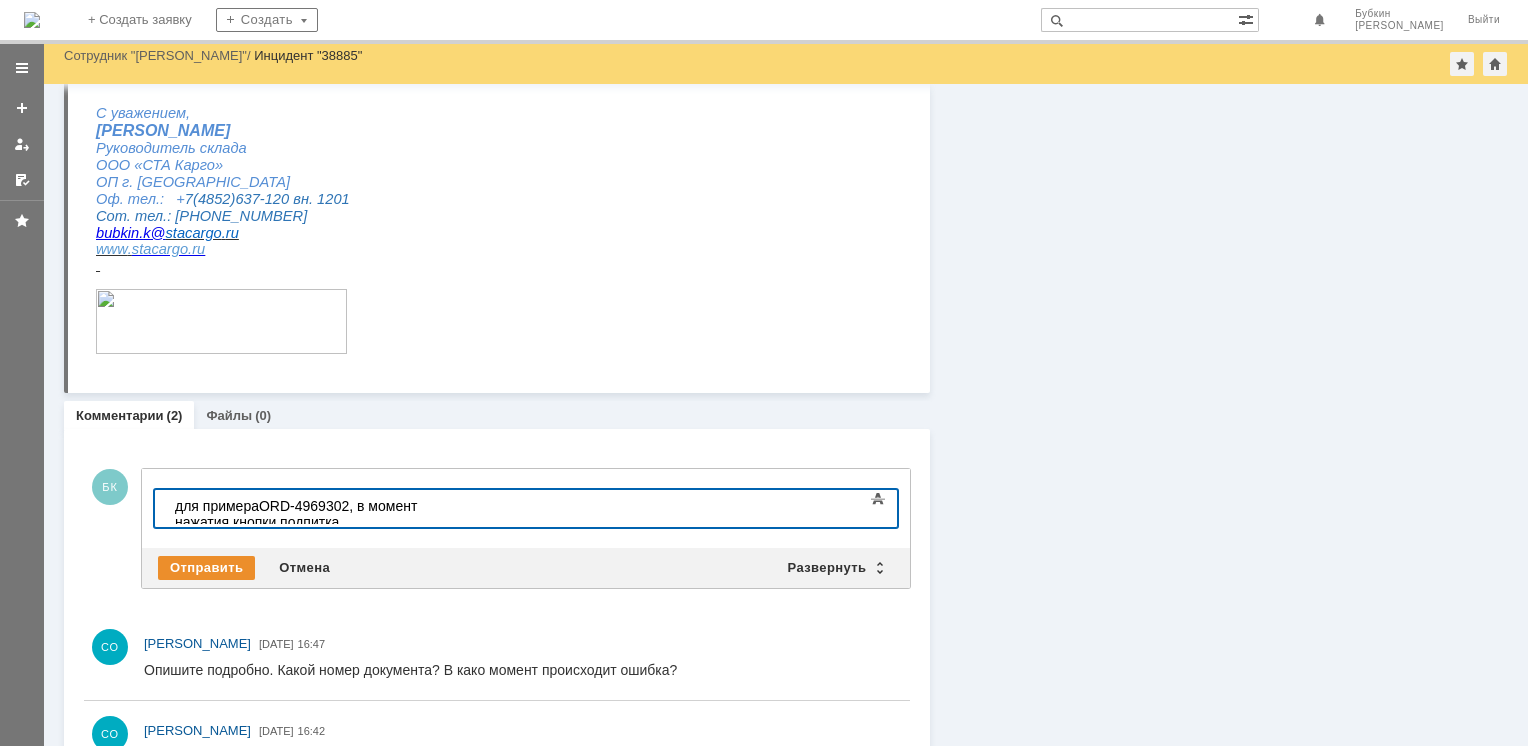 click on "для примера  ORD-4969302, в момент нажатия кнопки подпитка" at bounding box center (317, 514) 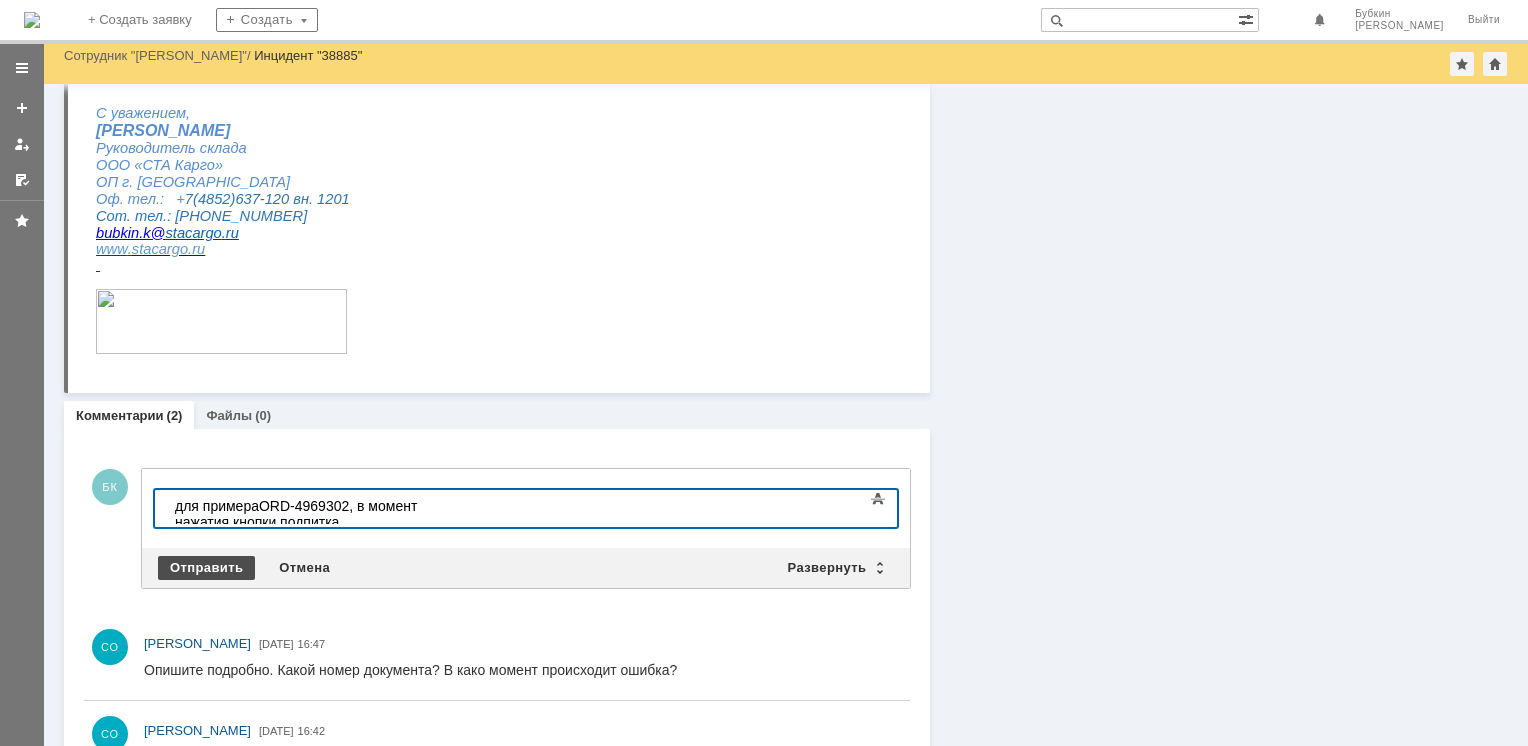 click on "Отправить" at bounding box center (206, 568) 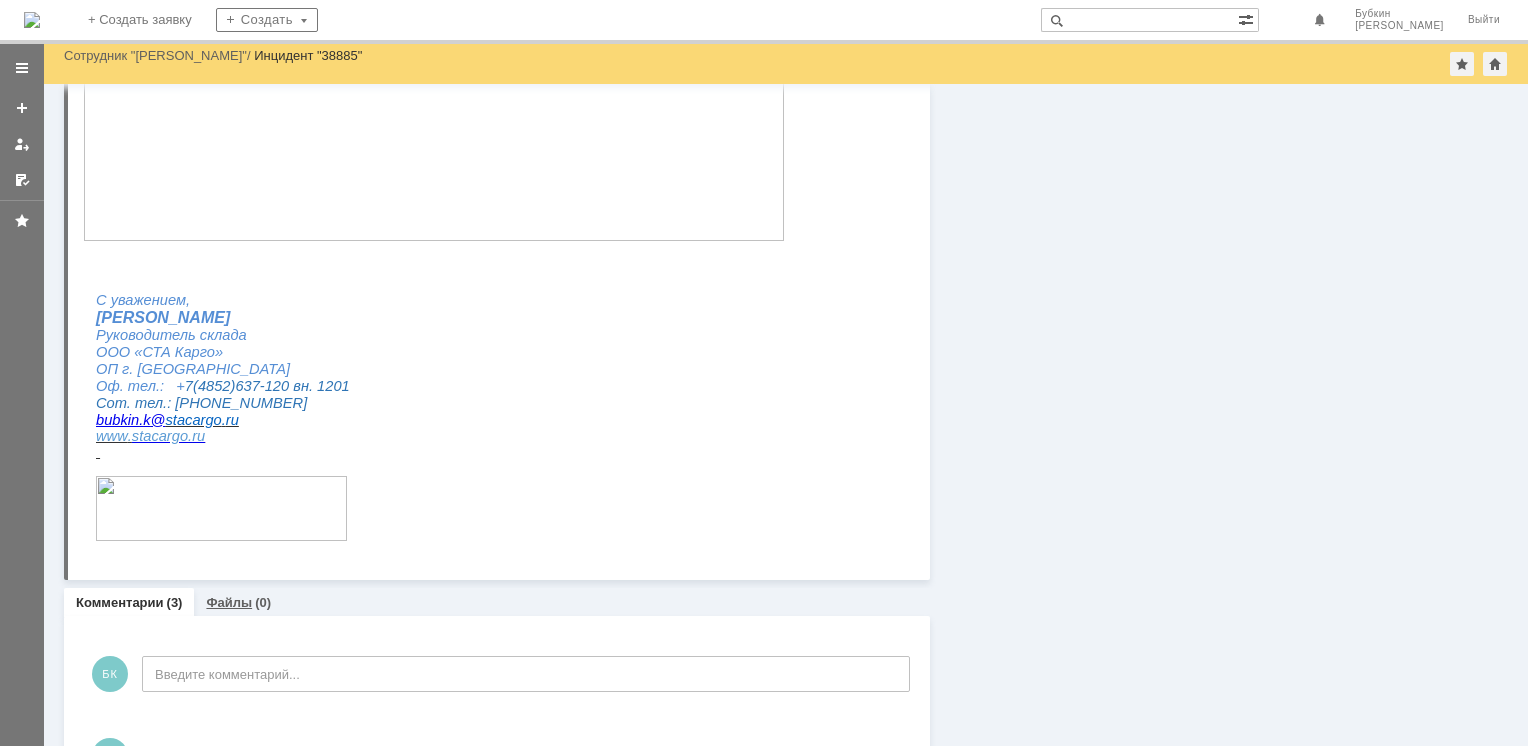 scroll, scrollTop: 540, scrollLeft: 0, axis: vertical 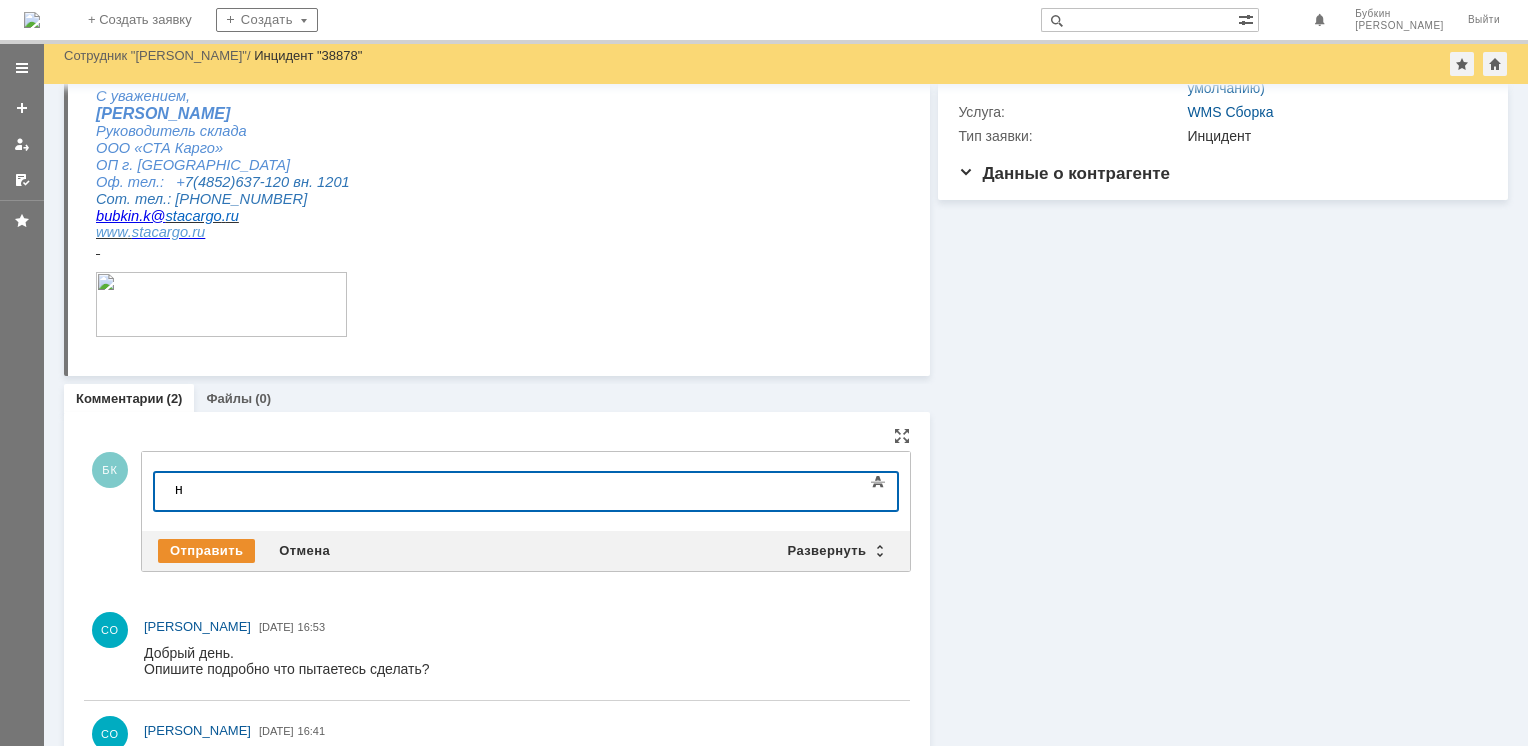 type 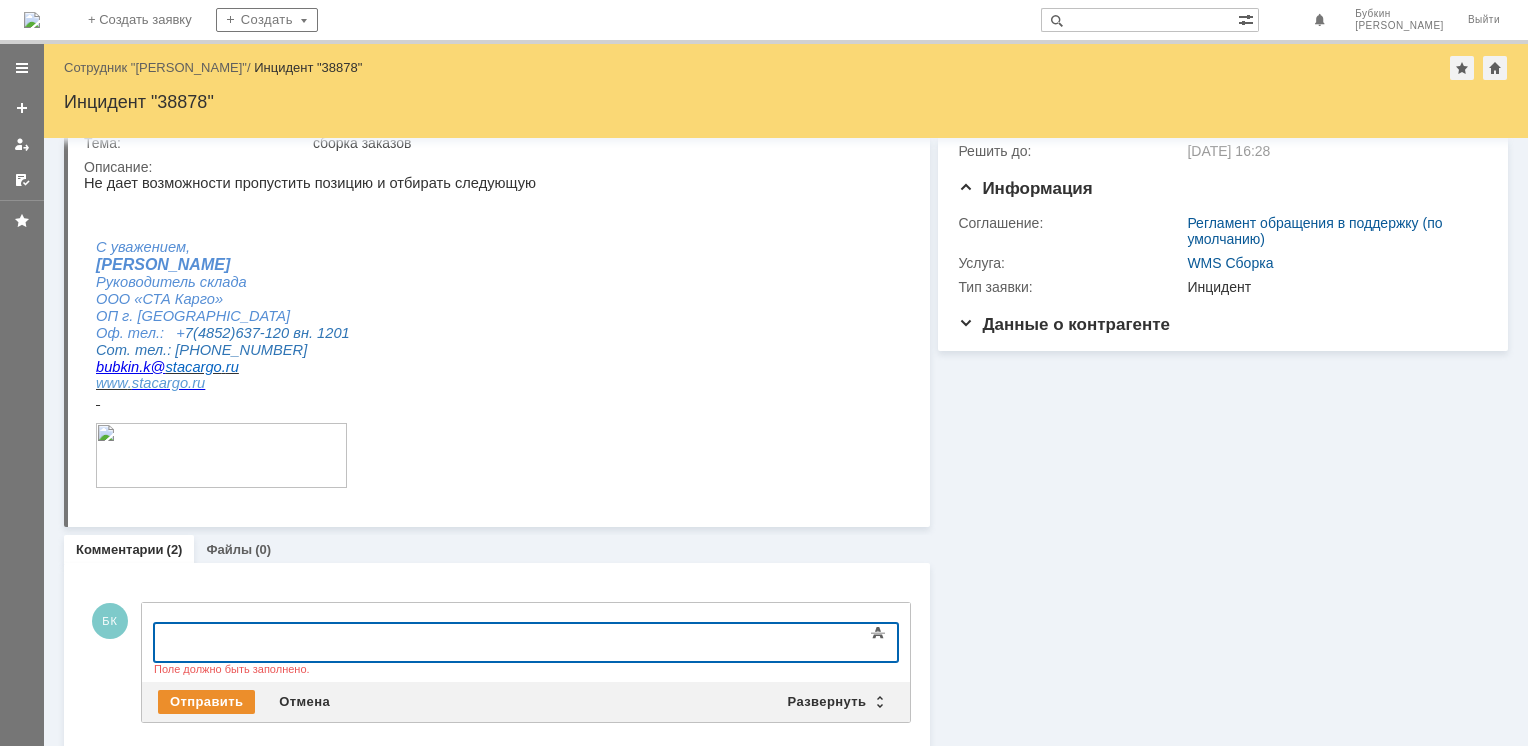 scroll, scrollTop: 0, scrollLeft: 0, axis: both 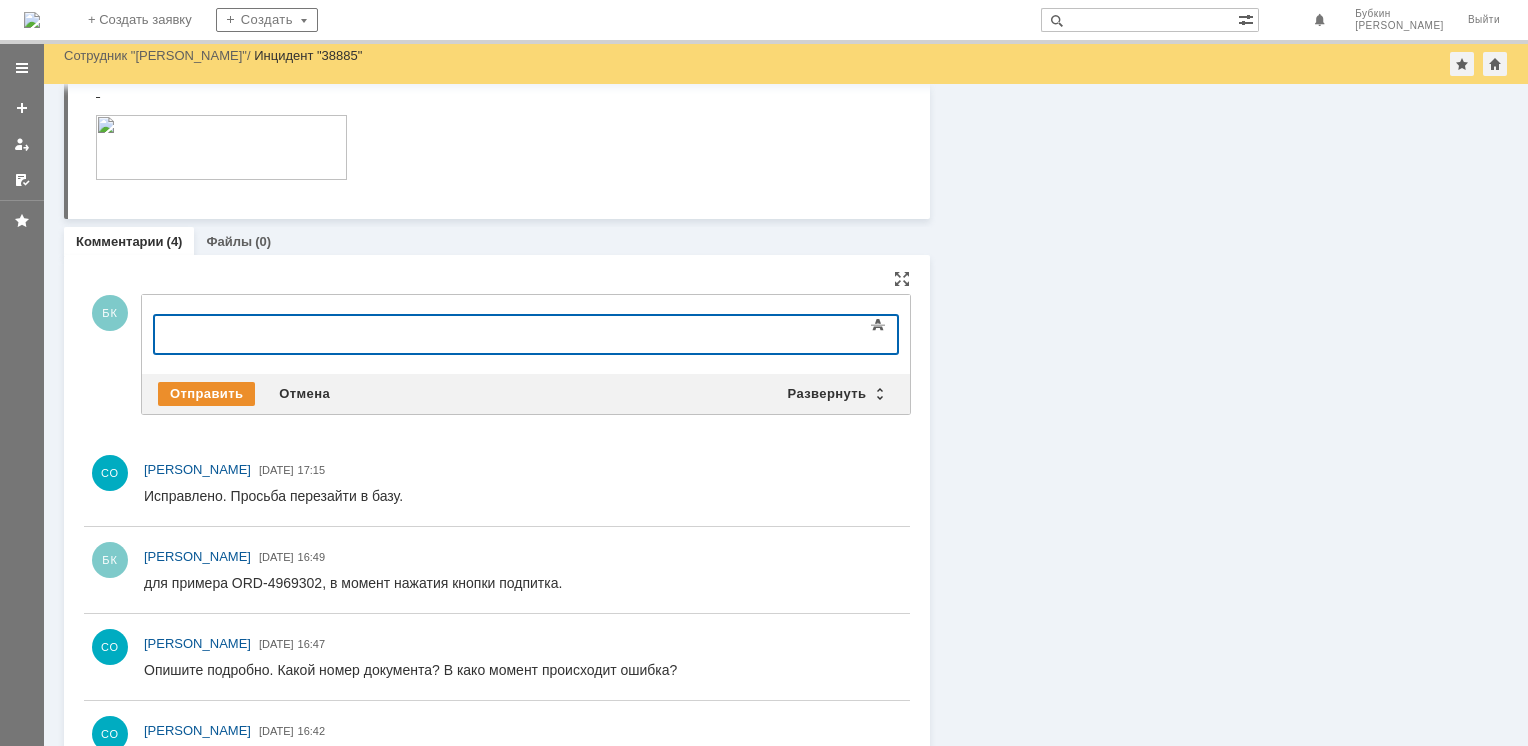 type 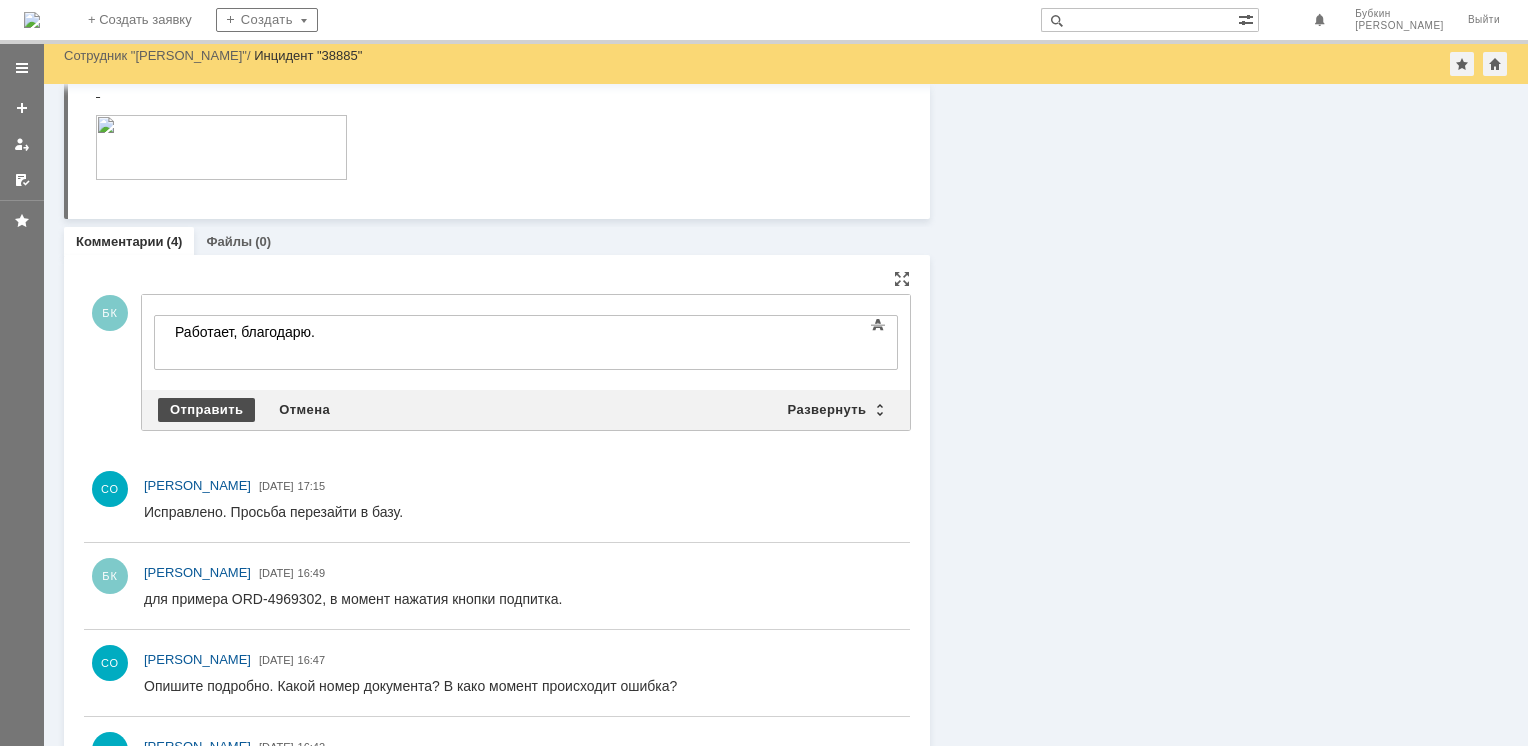 click on "Отправить" at bounding box center (206, 410) 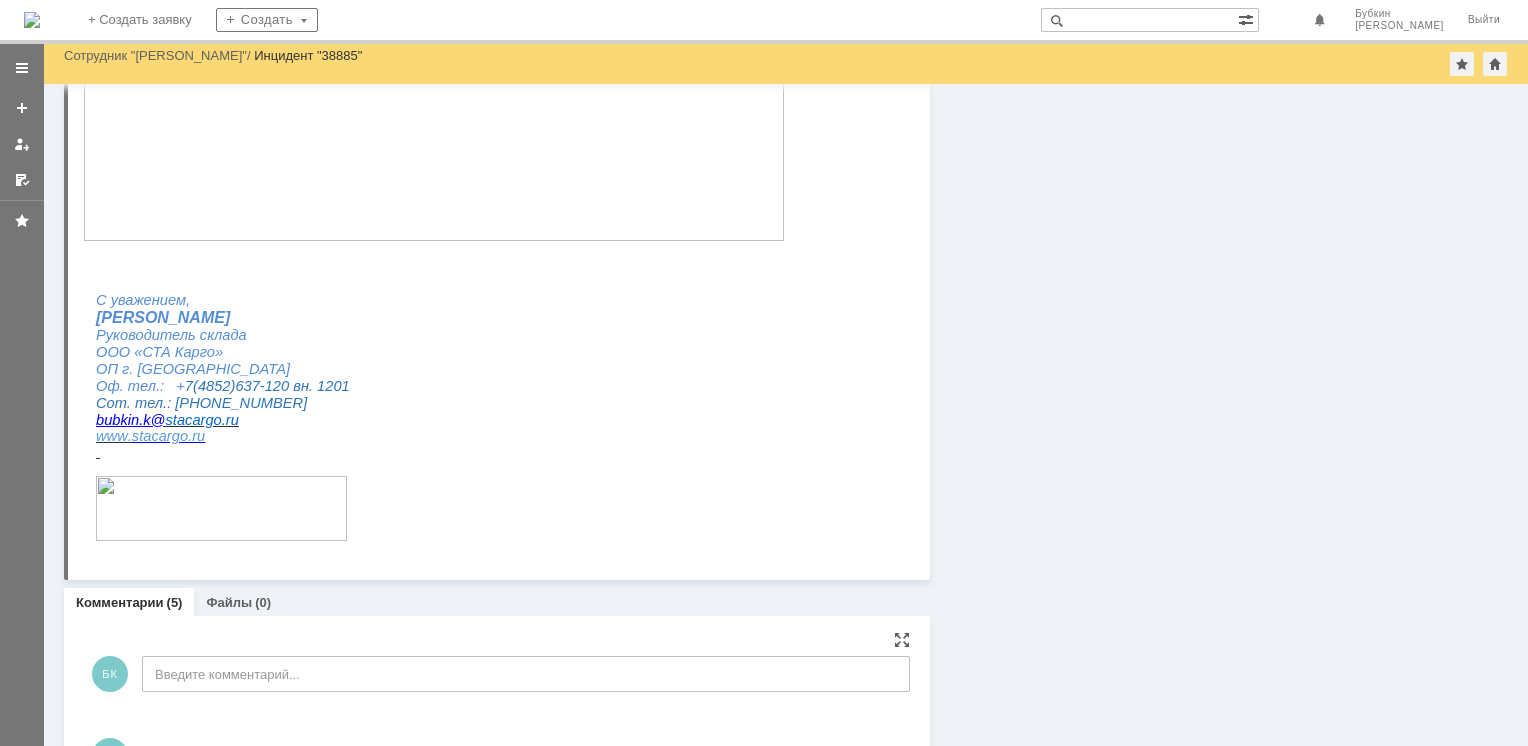 scroll, scrollTop: 714, scrollLeft: 0, axis: vertical 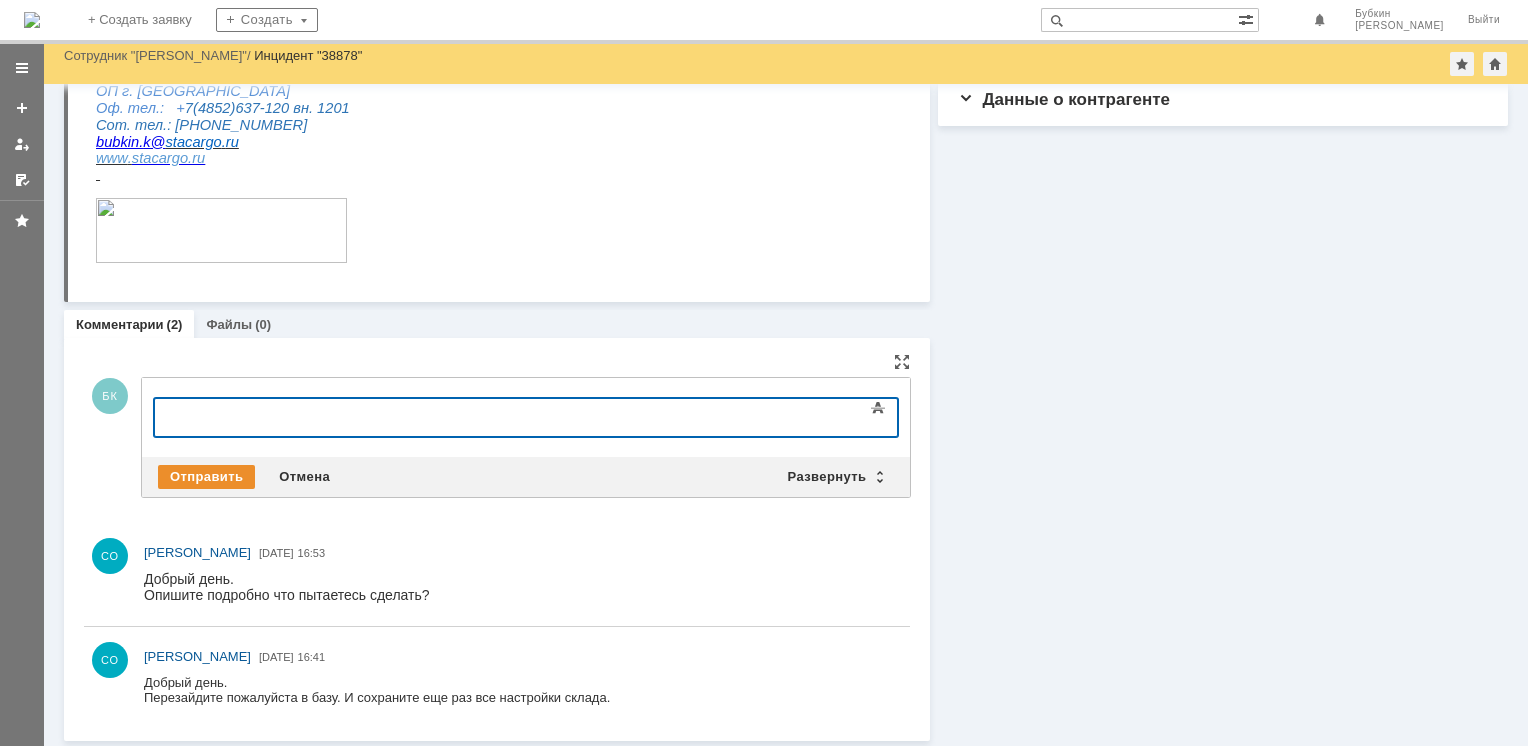 type 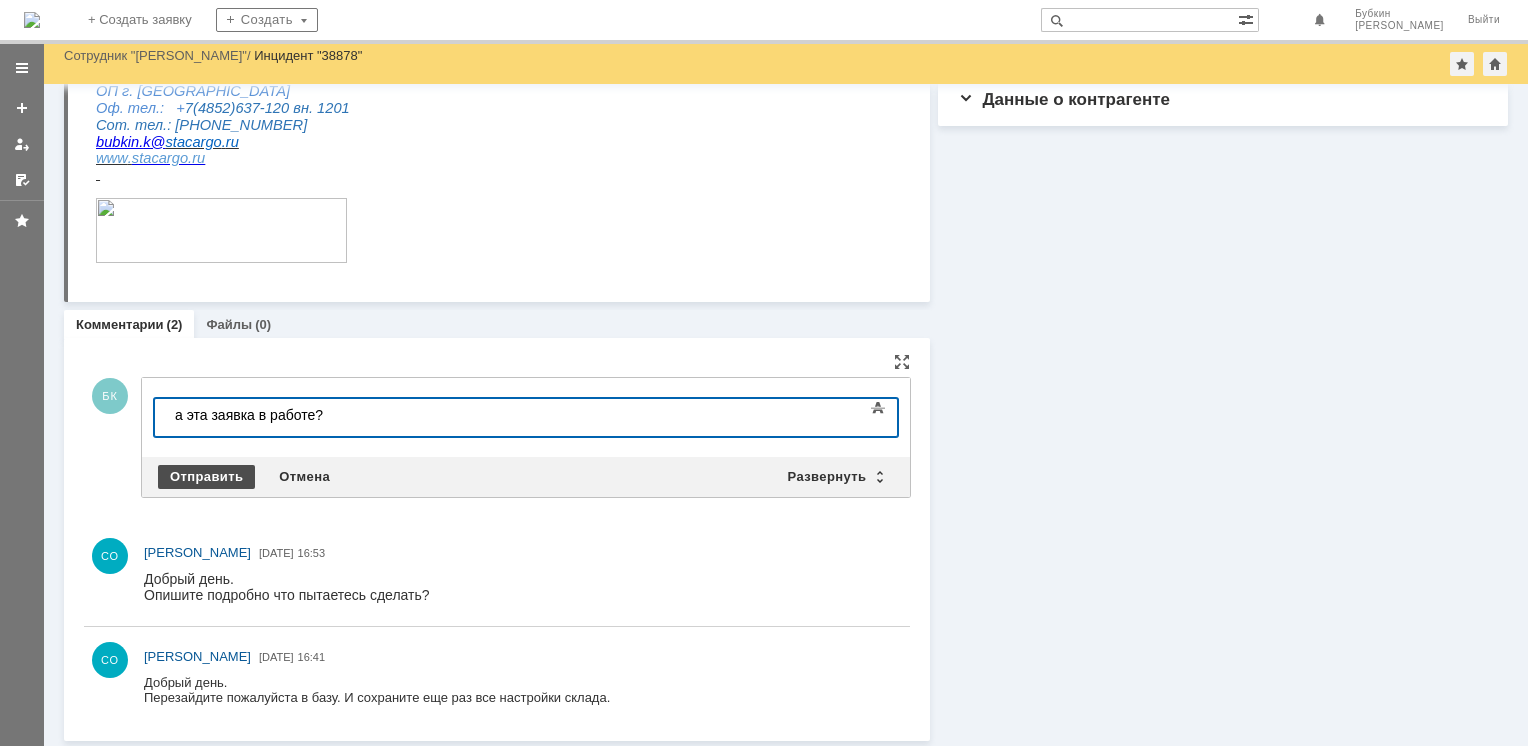 click on "Отправить" at bounding box center (206, 477) 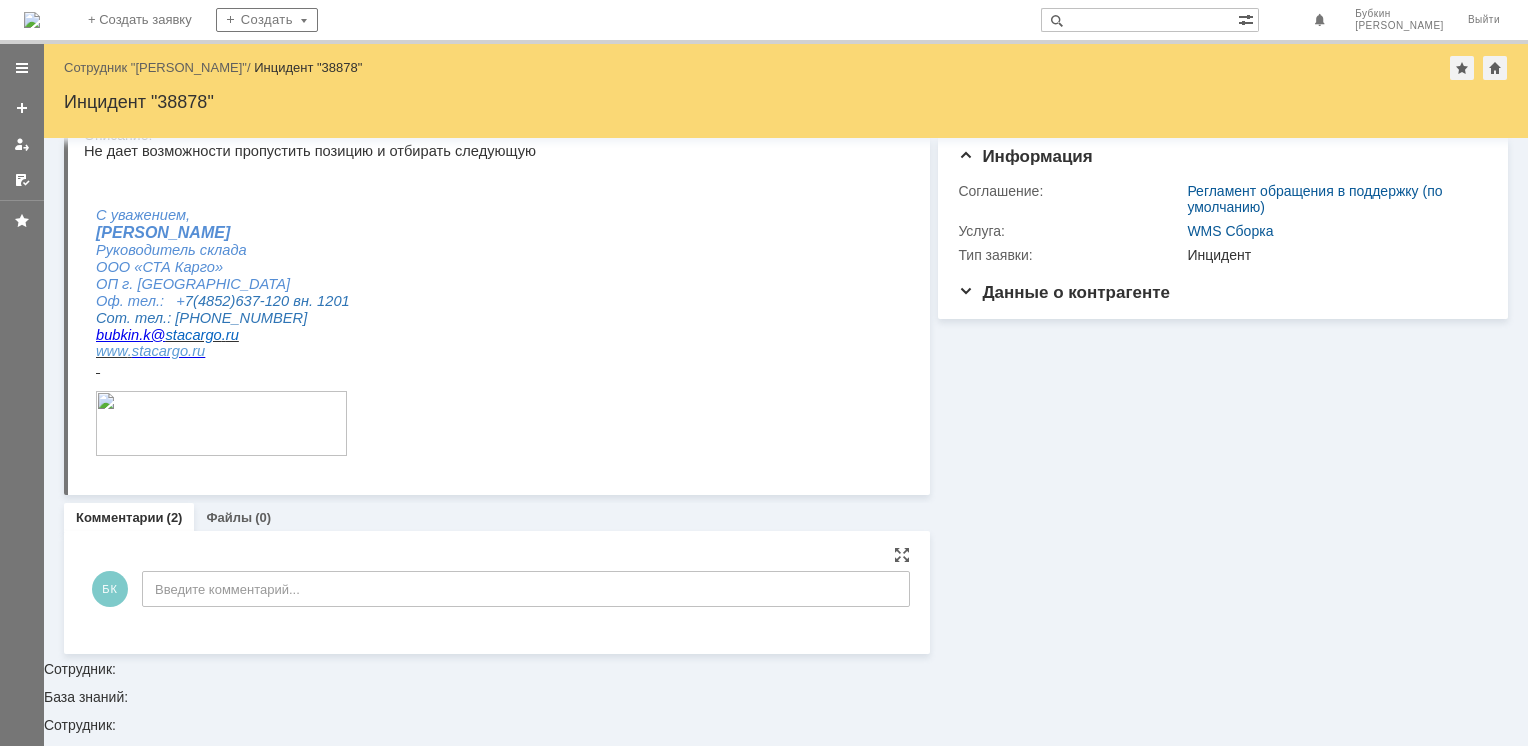 scroll, scrollTop: 0, scrollLeft: 0, axis: both 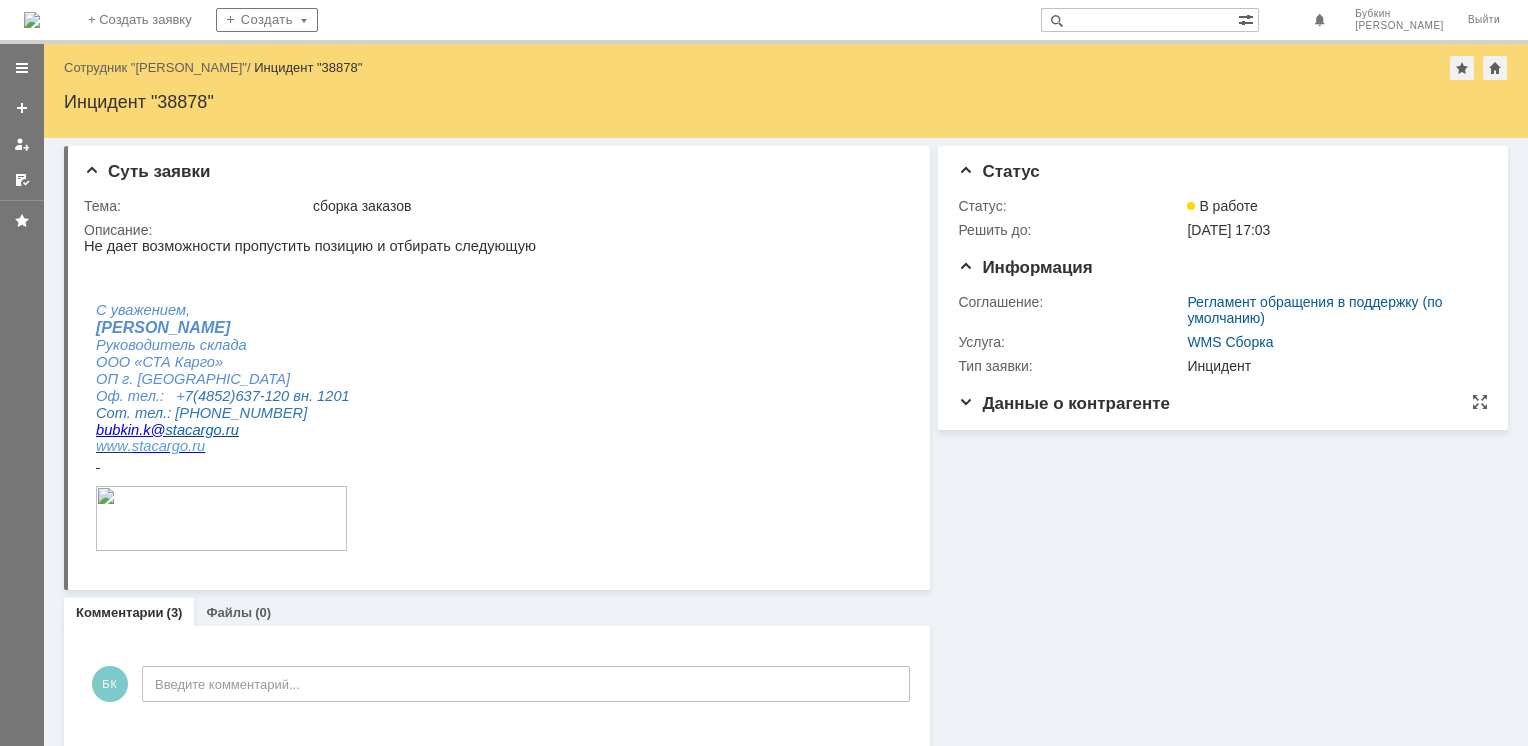 click on "Данные о контрагенте" at bounding box center (1064, 403) 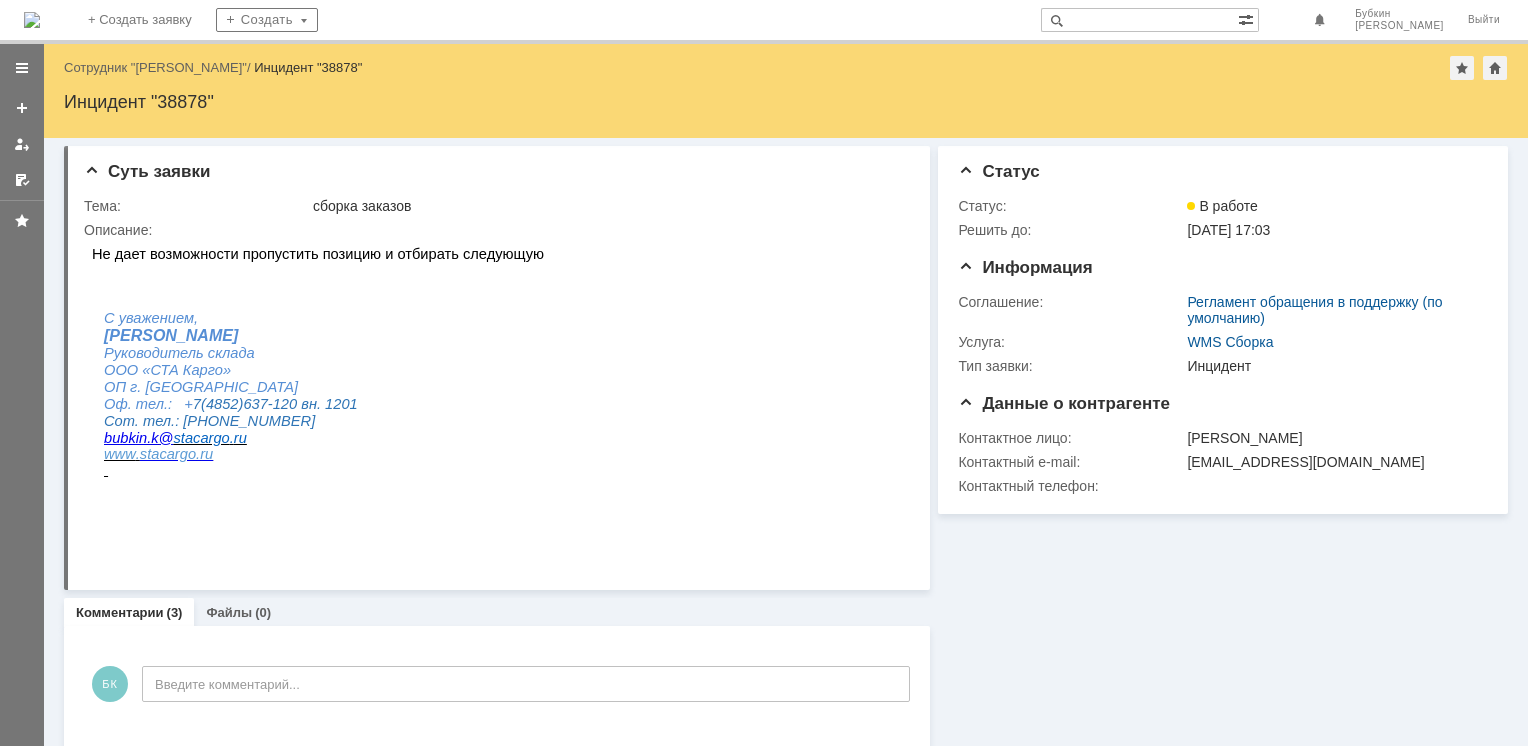 scroll, scrollTop: 0, scrollLeft: 0, axis: both 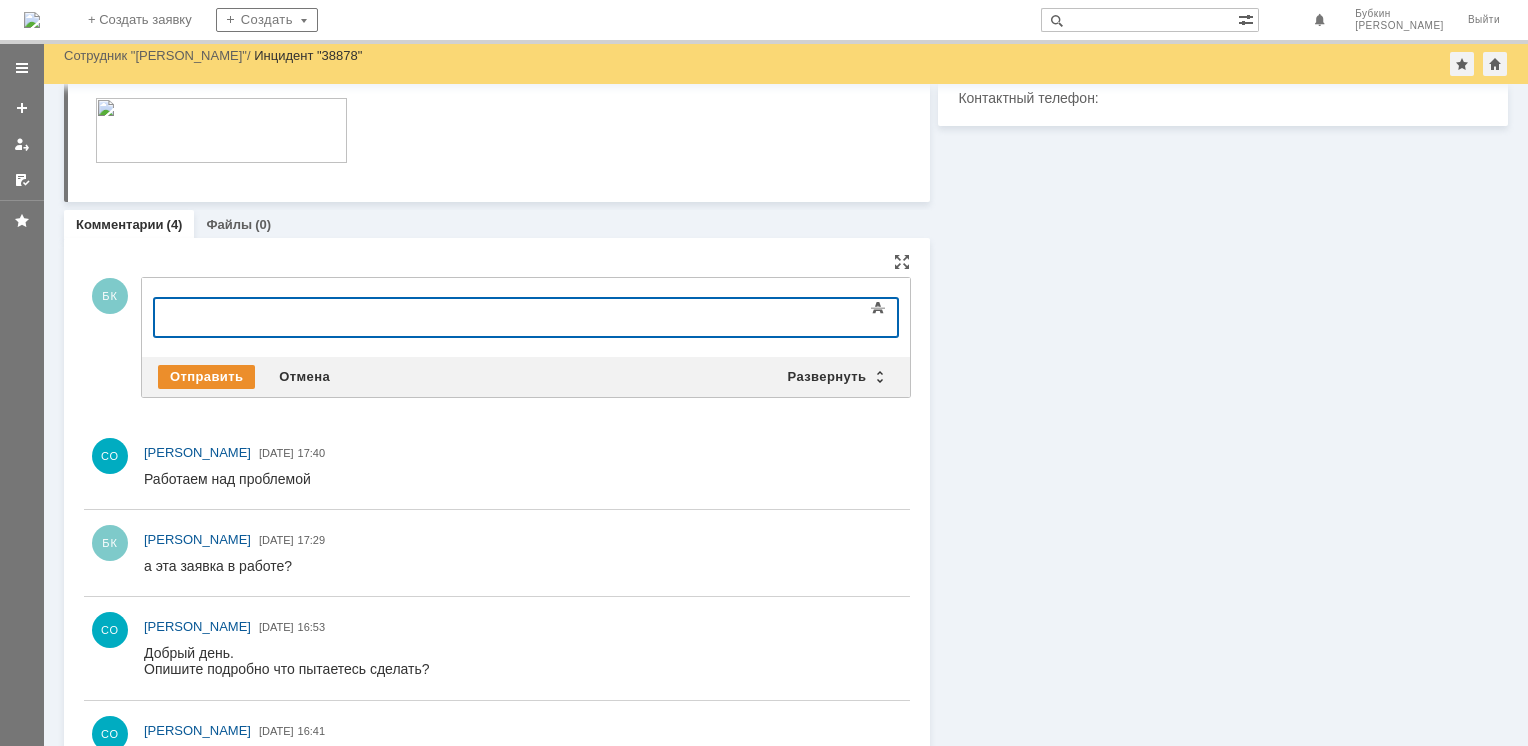type 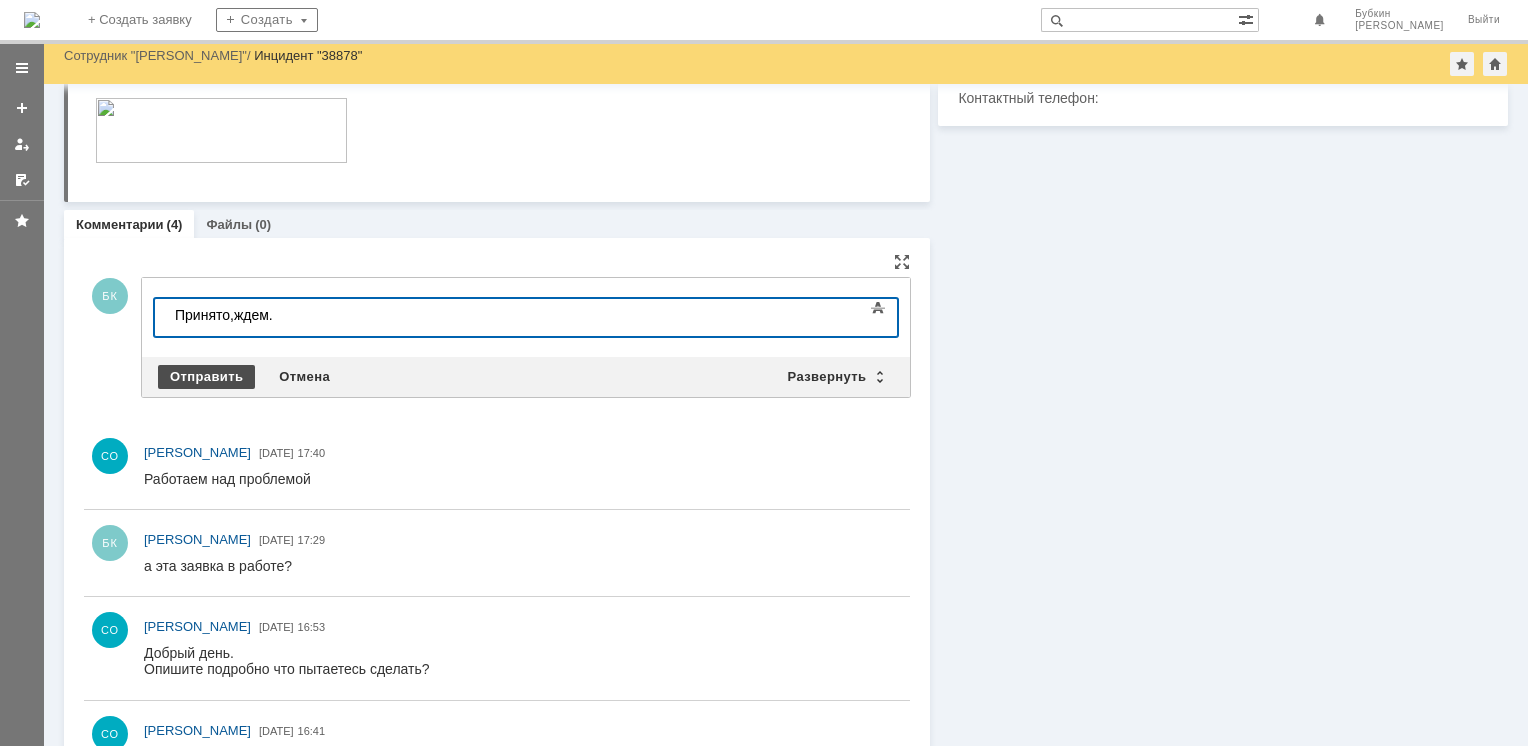 click on "Отправить" at bounding box center (206, 377) 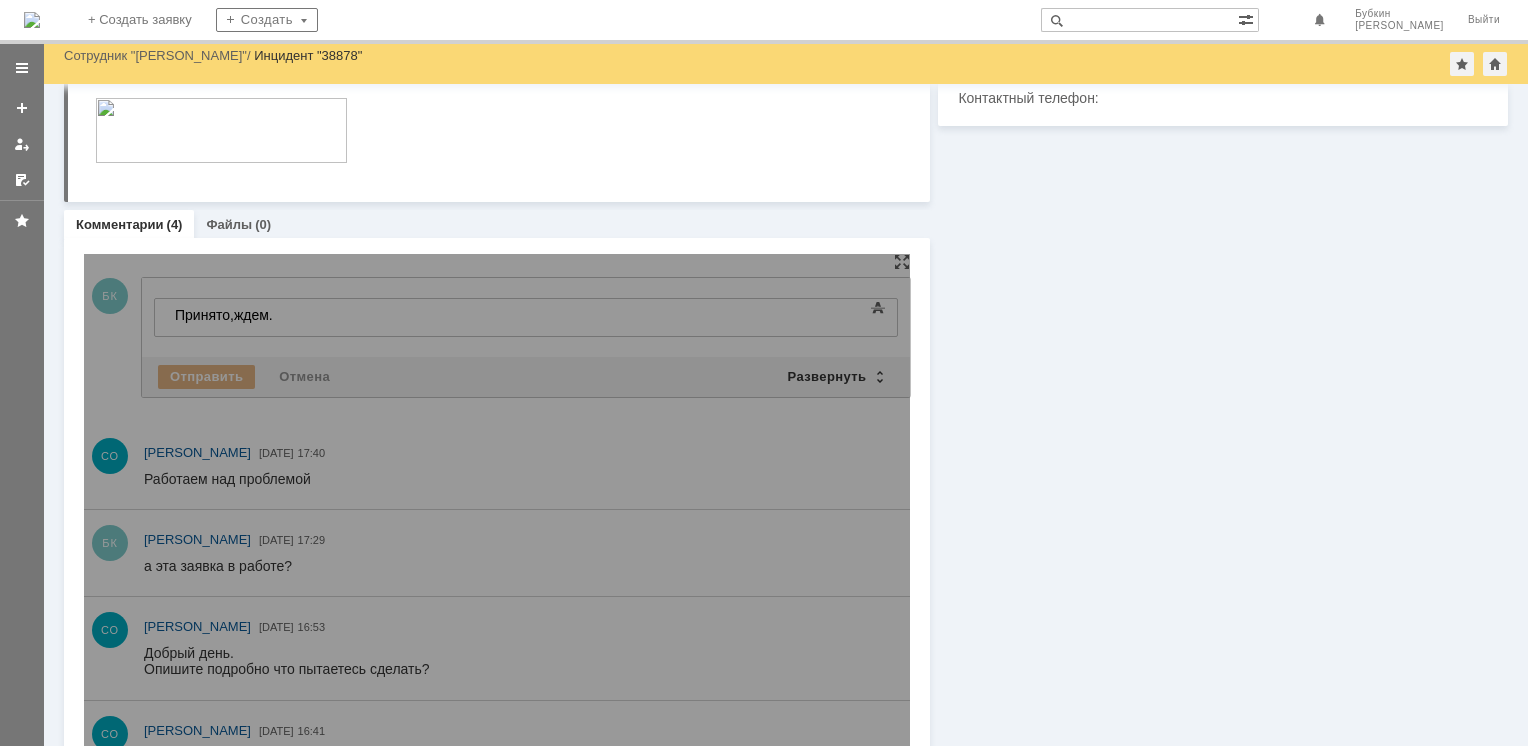 scroll, scrollTop: 0, scrollLeft: 0, axis: both 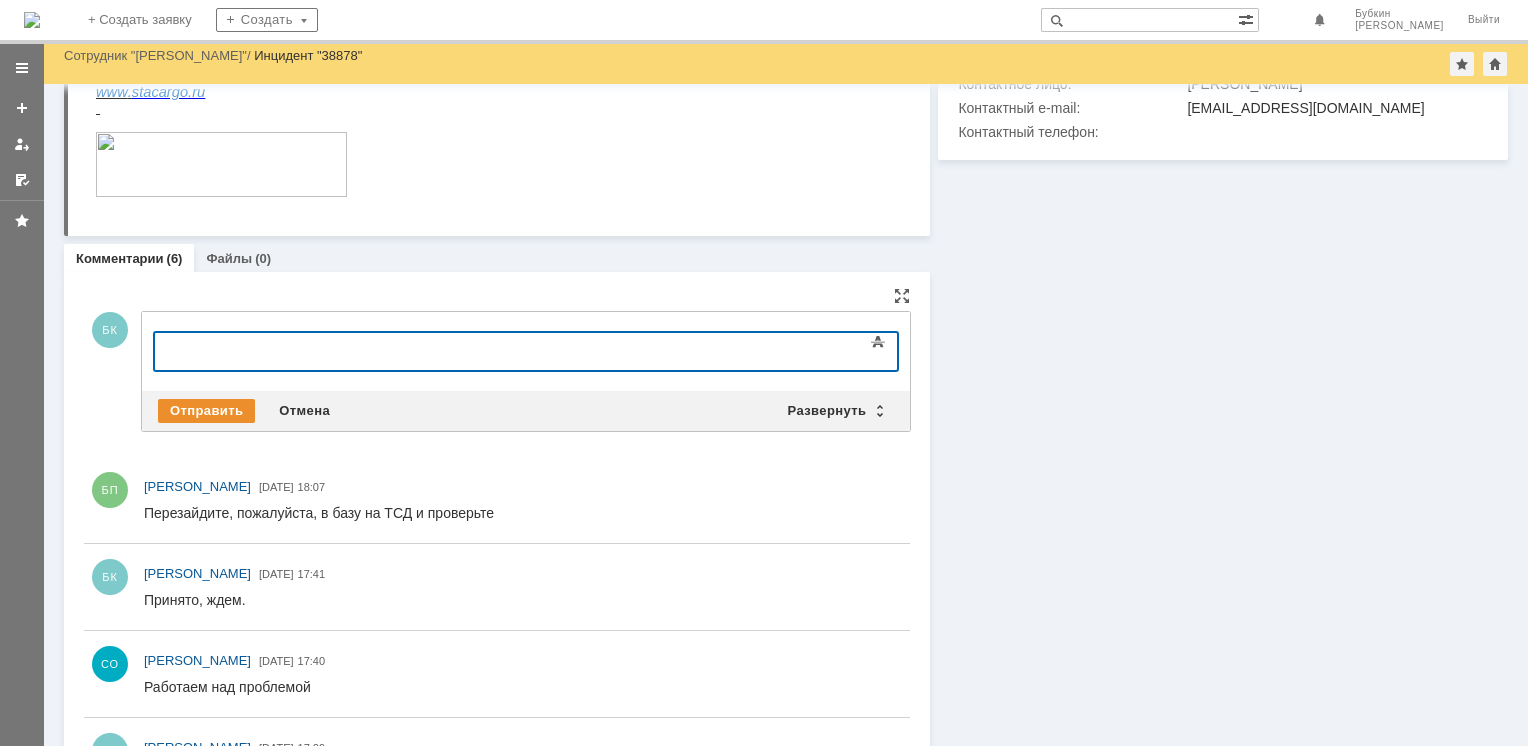 type 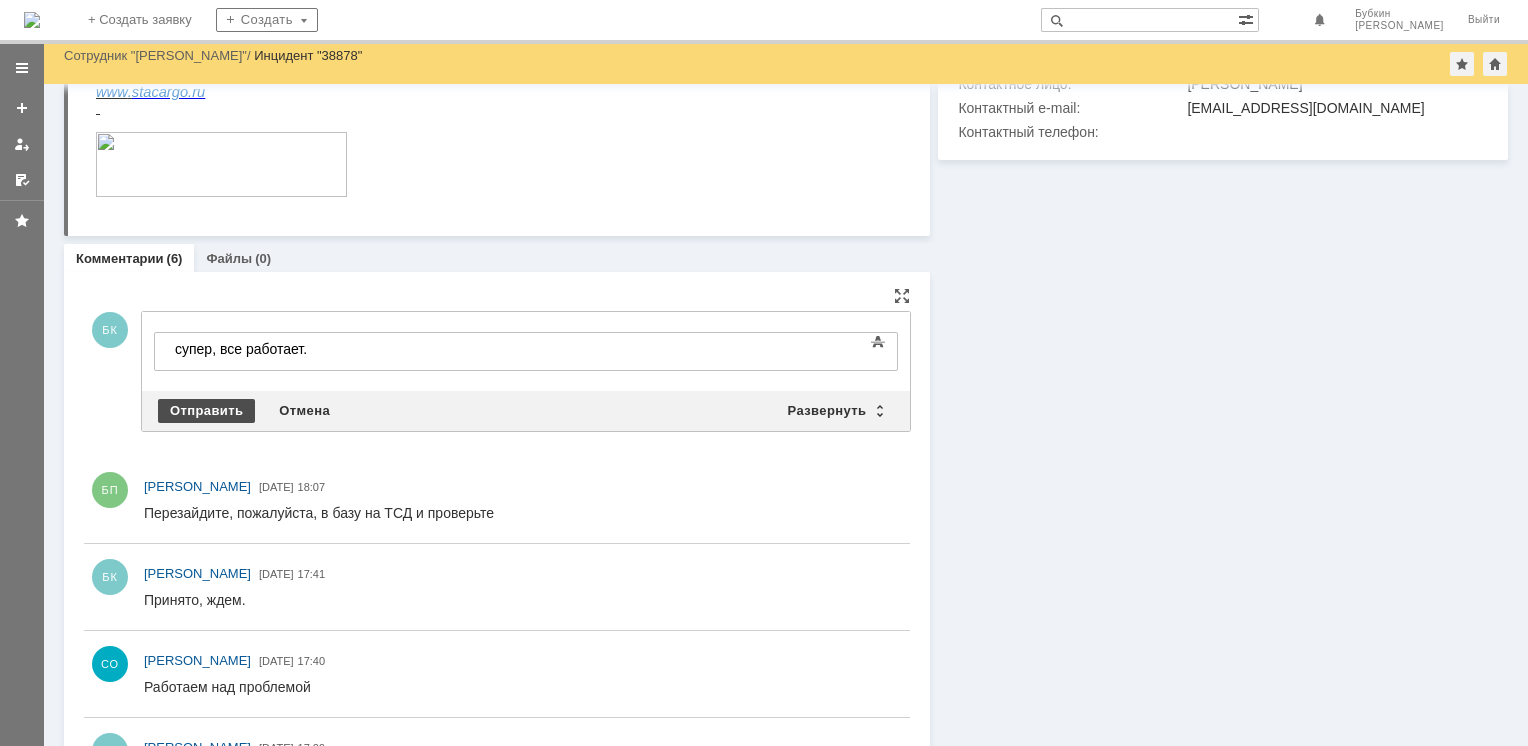 click on "Отправить" at bounding box center [206, 411] 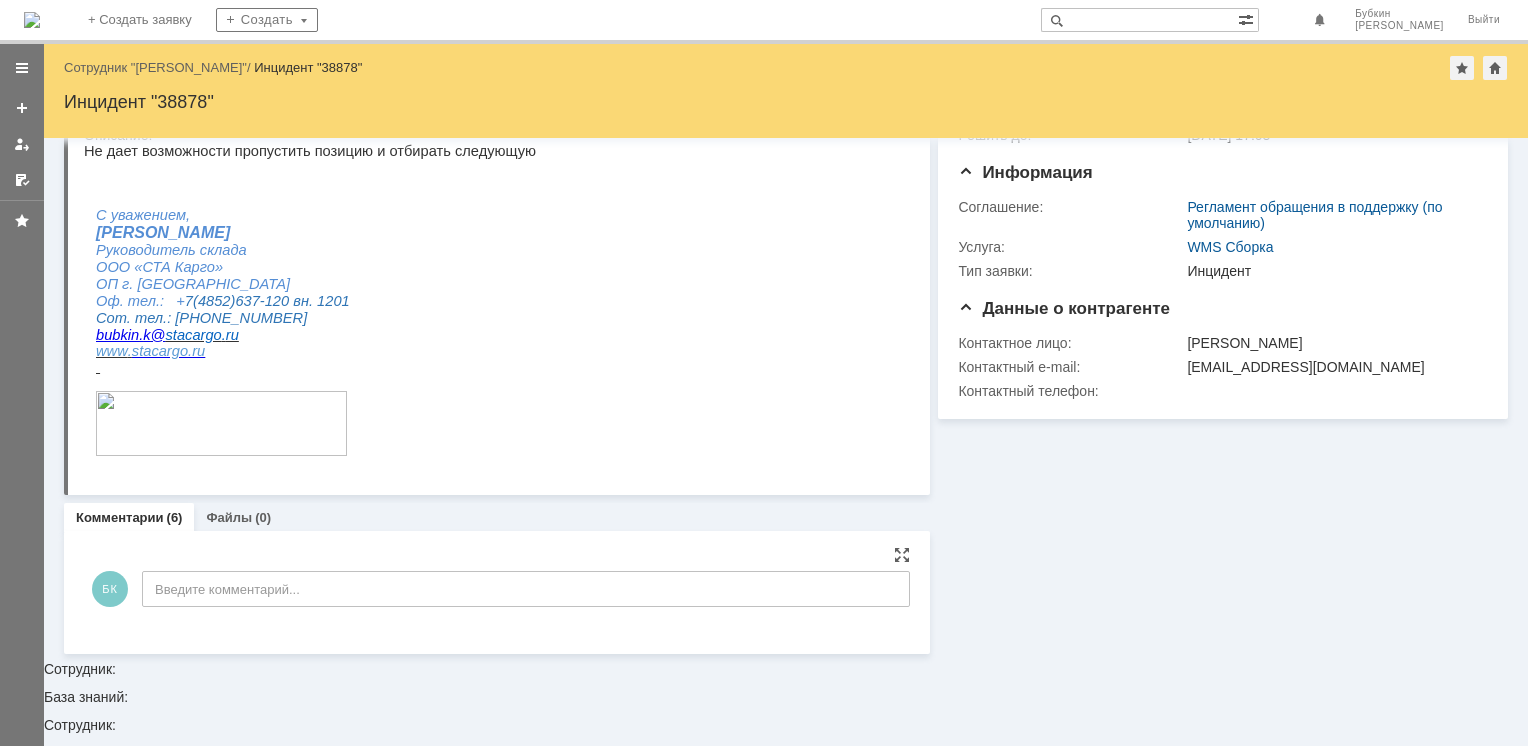 scroll, scrollTop: 0, scrollLeft: 0, axis: both 